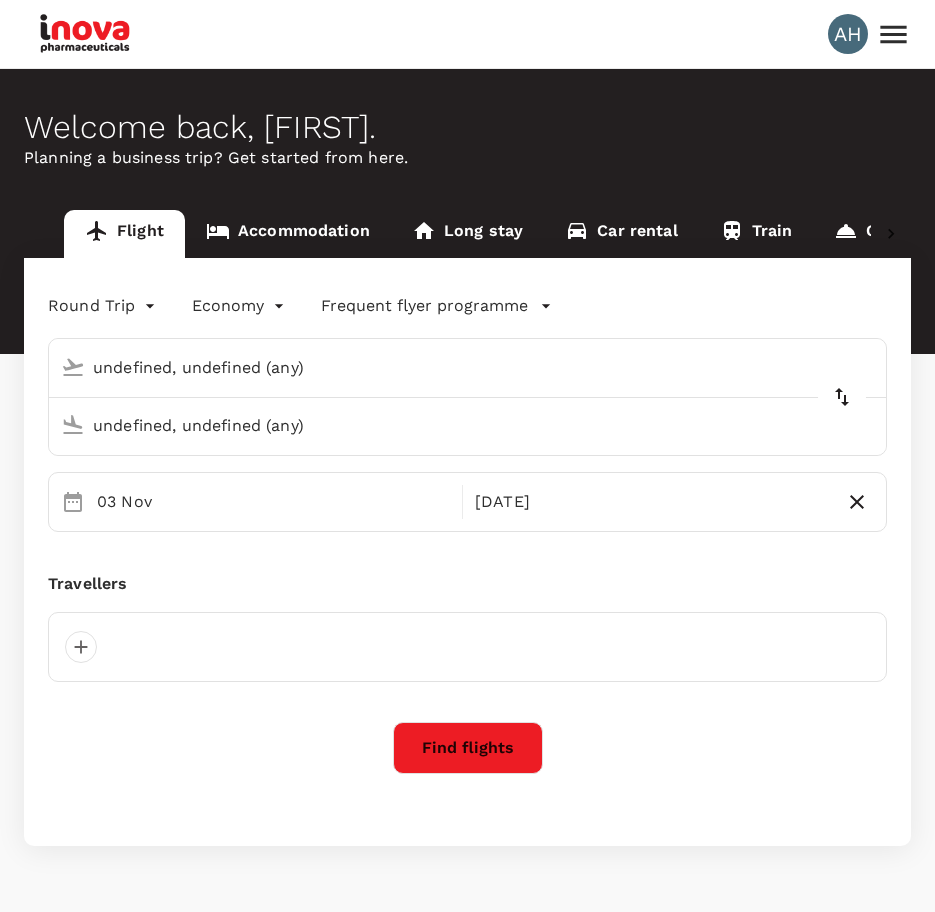 type on "Singapore Changi (SIN)" 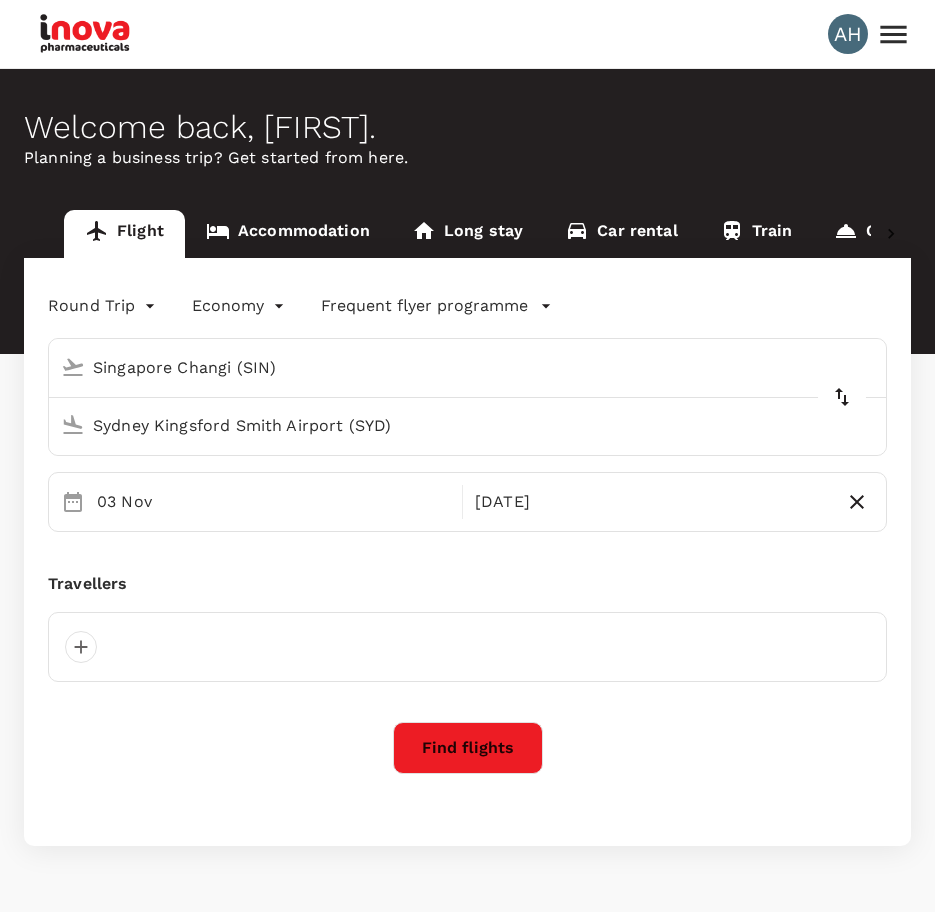 type 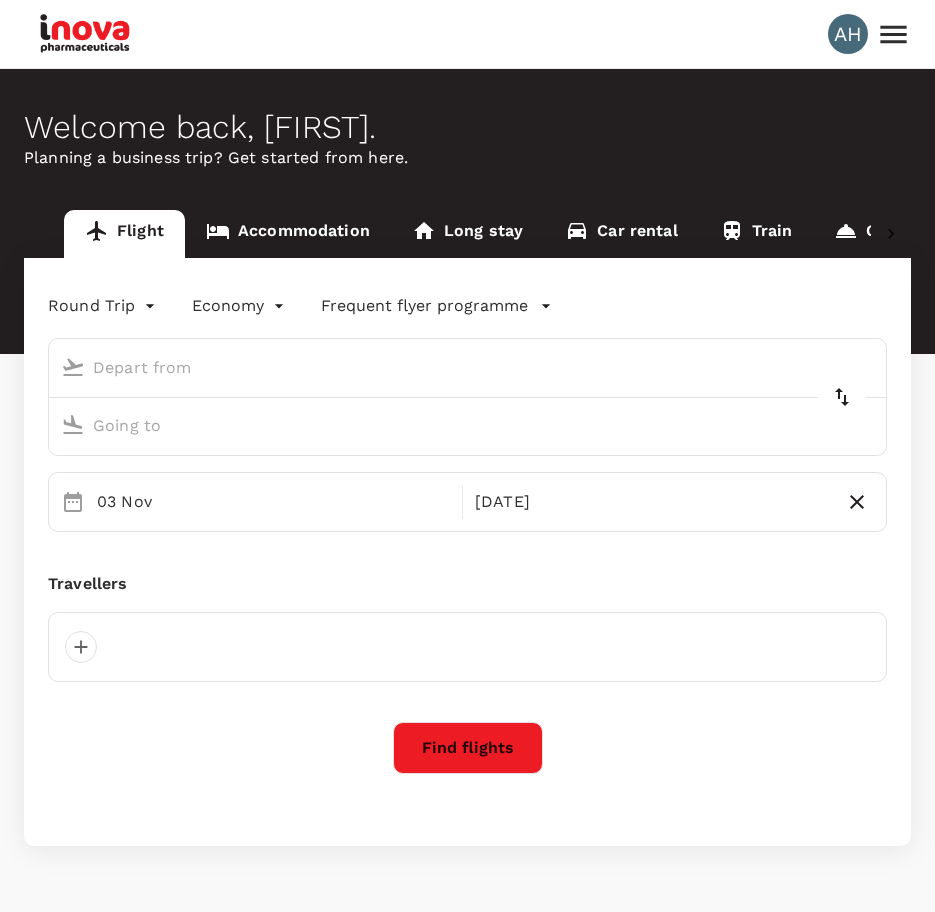 scroll, scrollTop: 0, scrollLeft: 0, axis: both 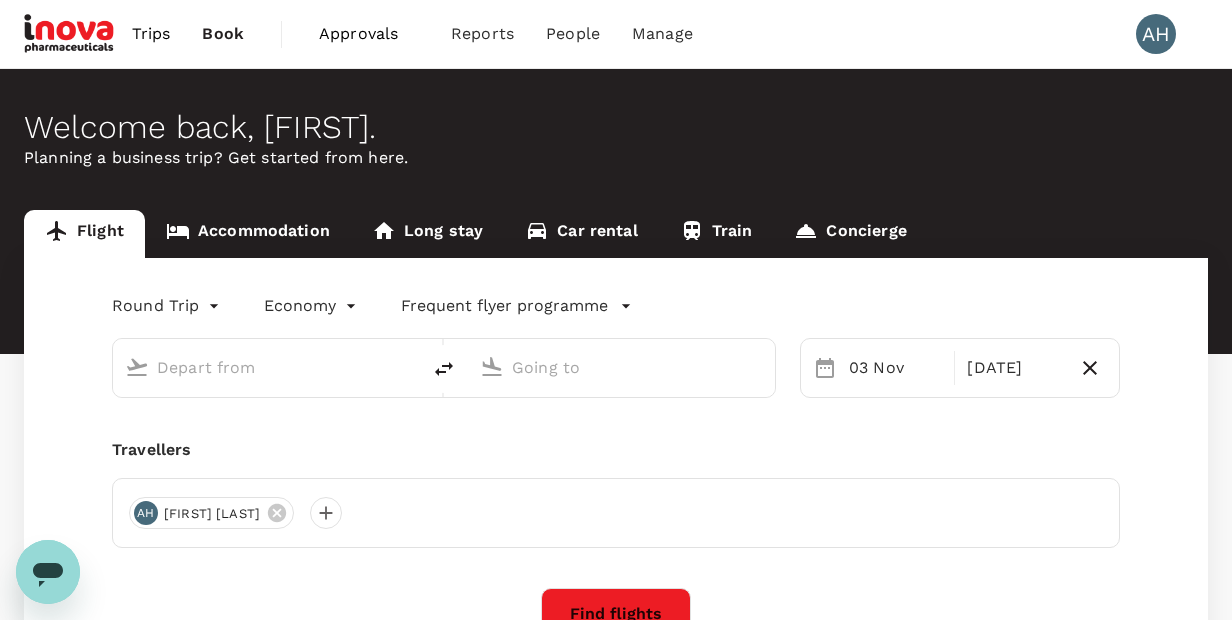 type on "business" 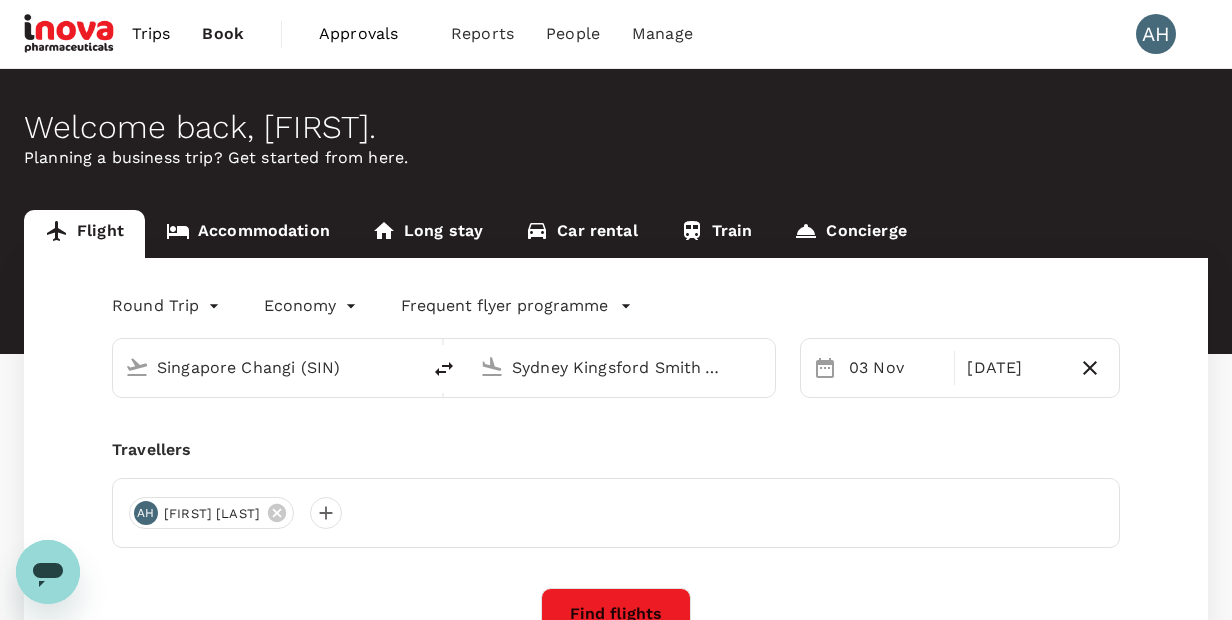 type 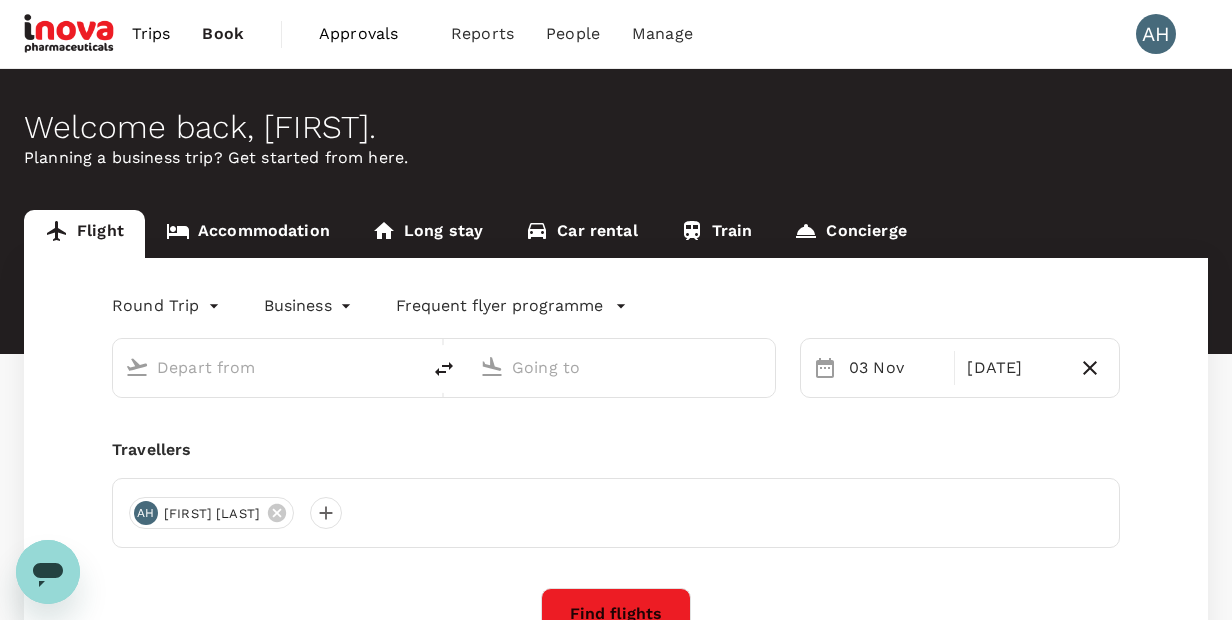 type on "Singapore Changi (SIN)" 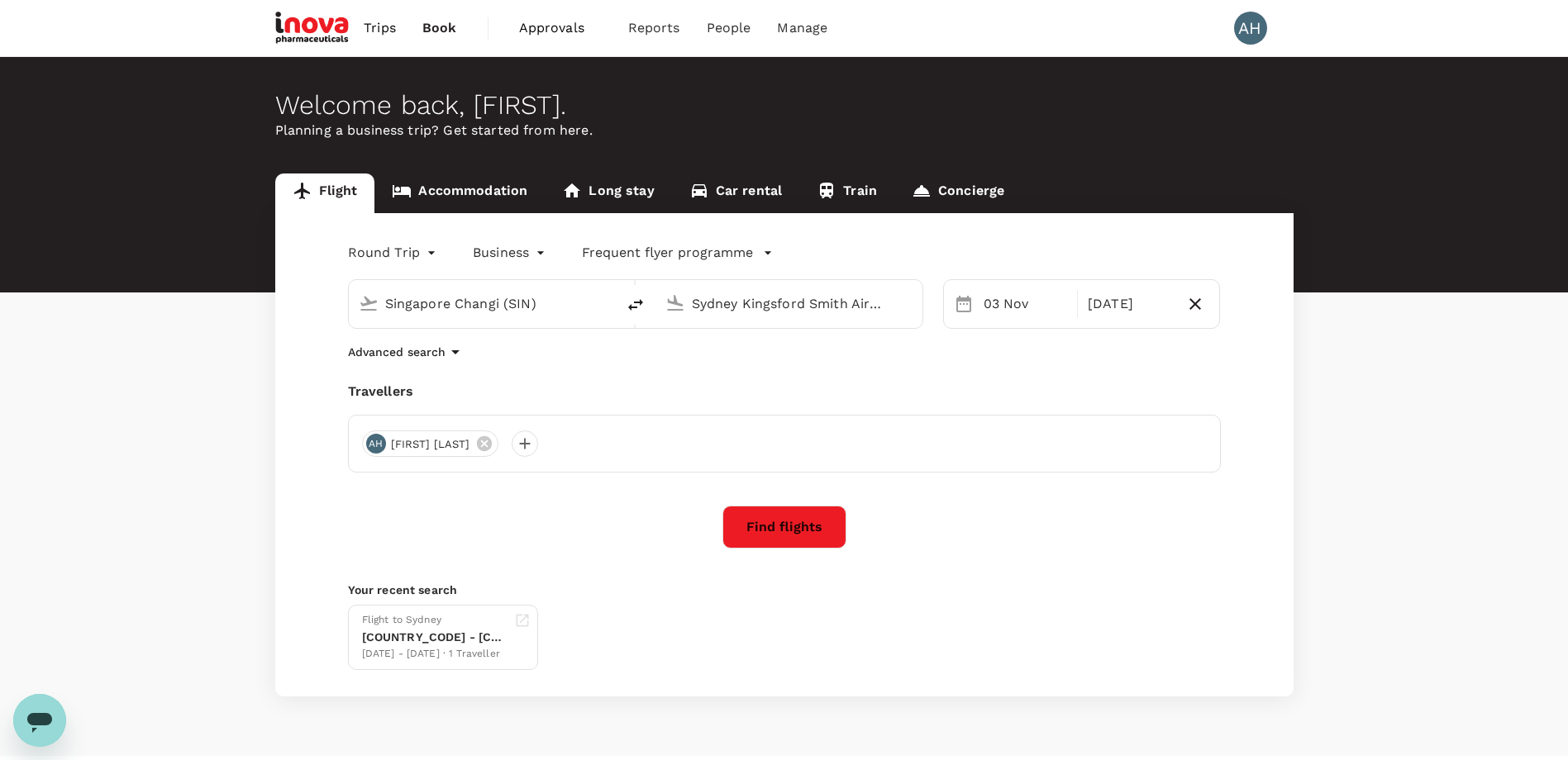 click on "Approvals" at bounding box center (560, 28) 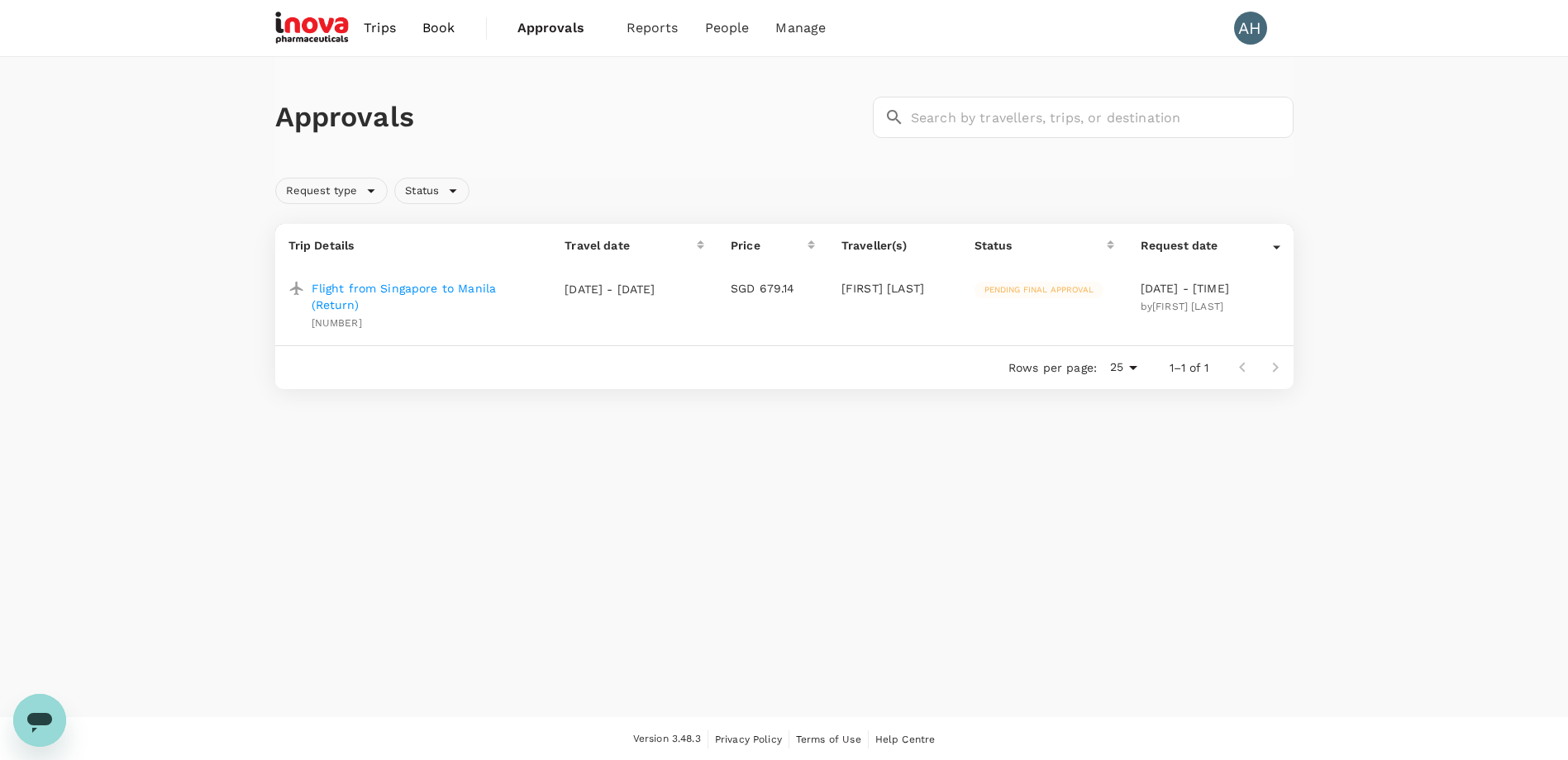 click on "Flight from Singapore to Manila (Return)" at bounding box center (425, 297) 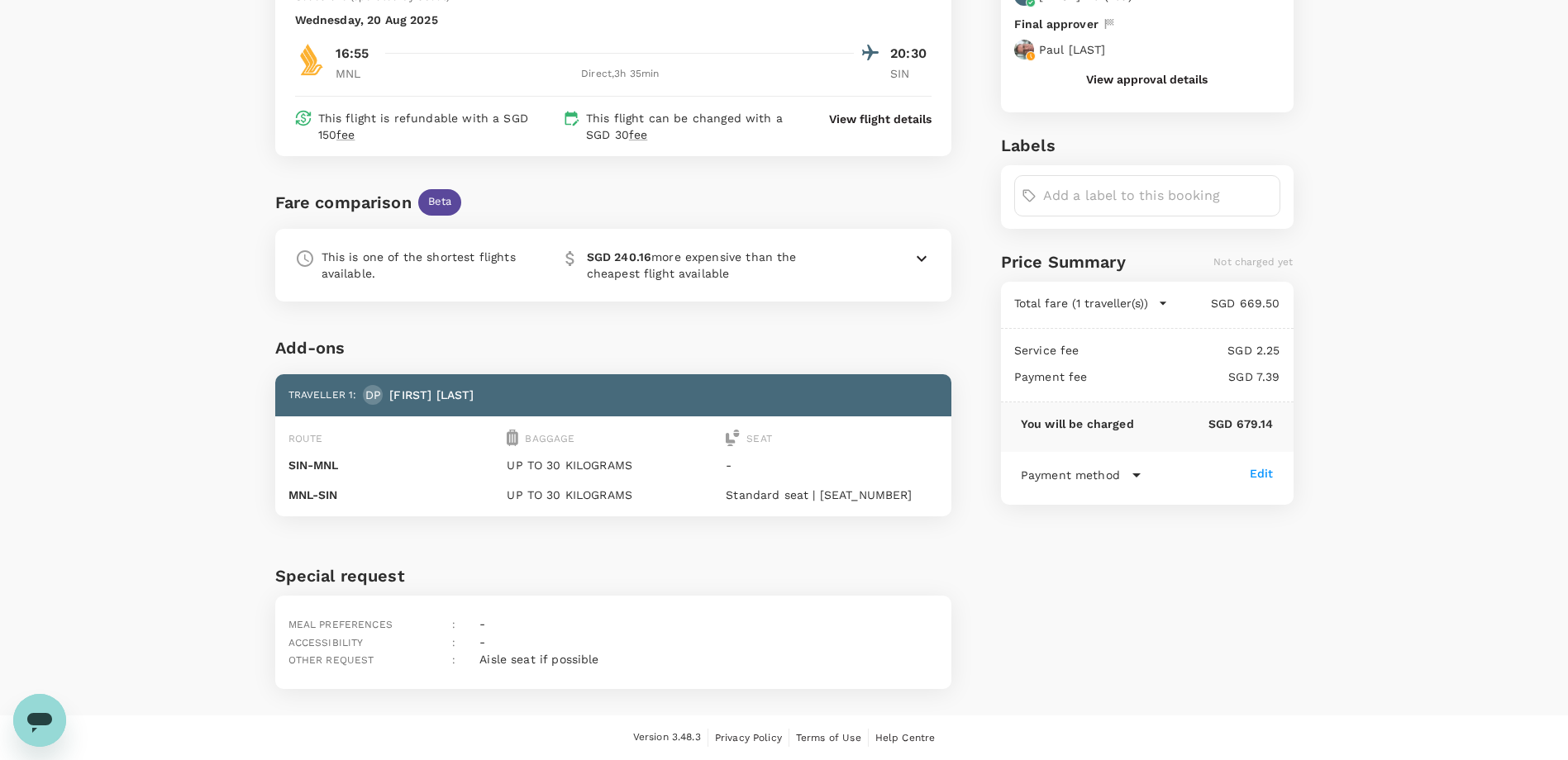 scroll, scrollTop: 0, scrollLeft: 0, axis: both 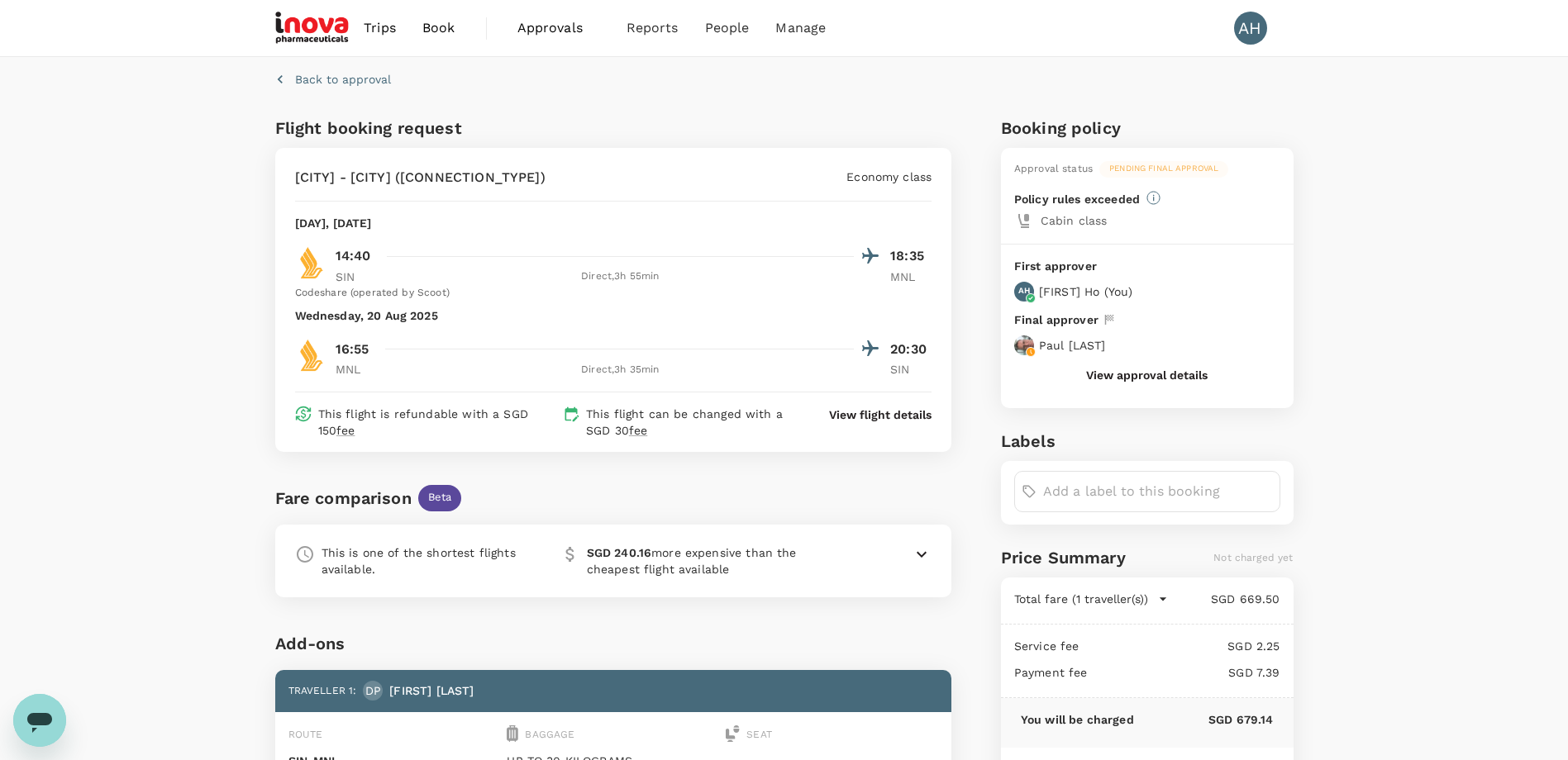 click at bounding box center [1031, 352] 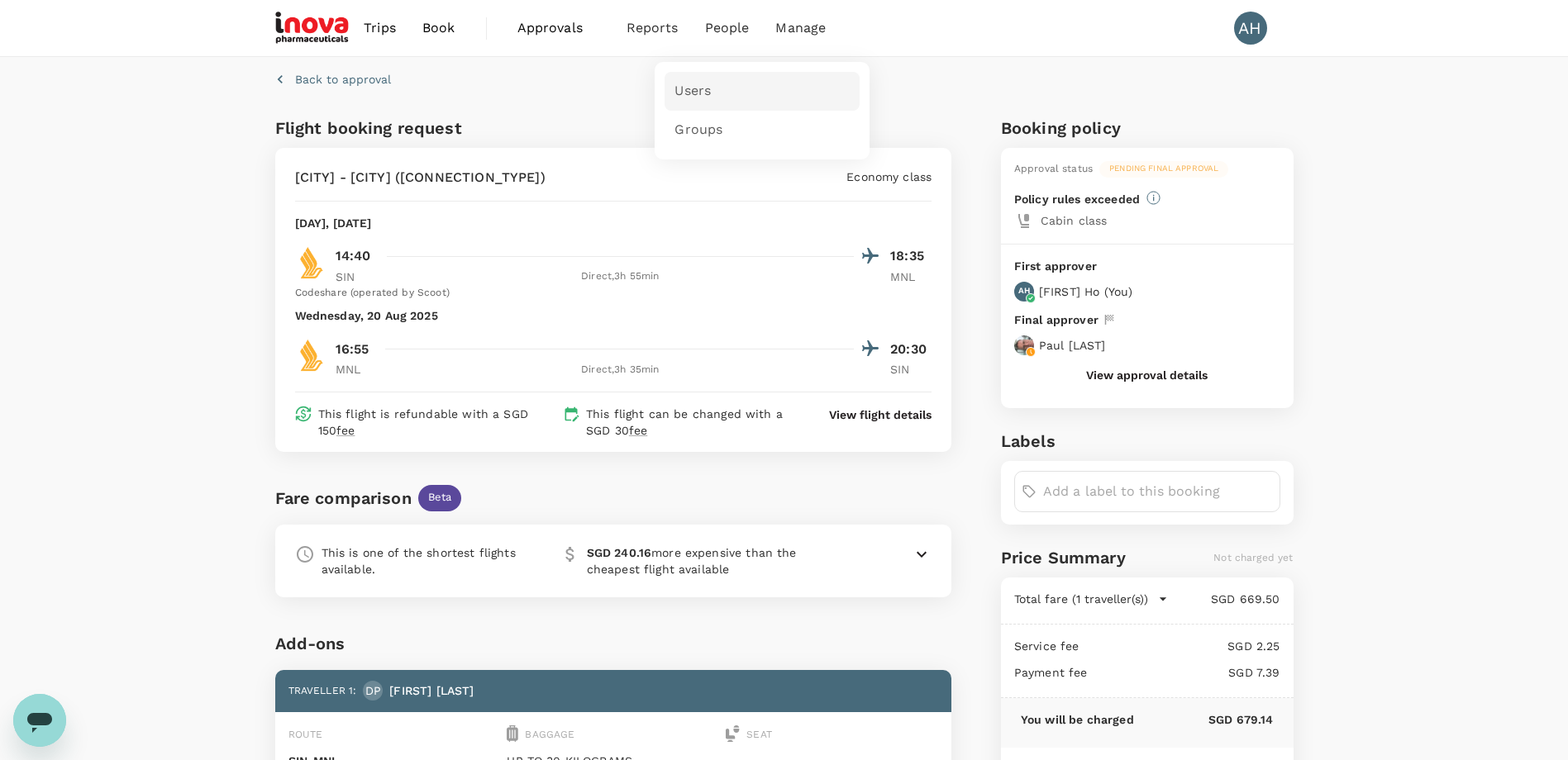 click on "Users" at bounding box center (762, 91) 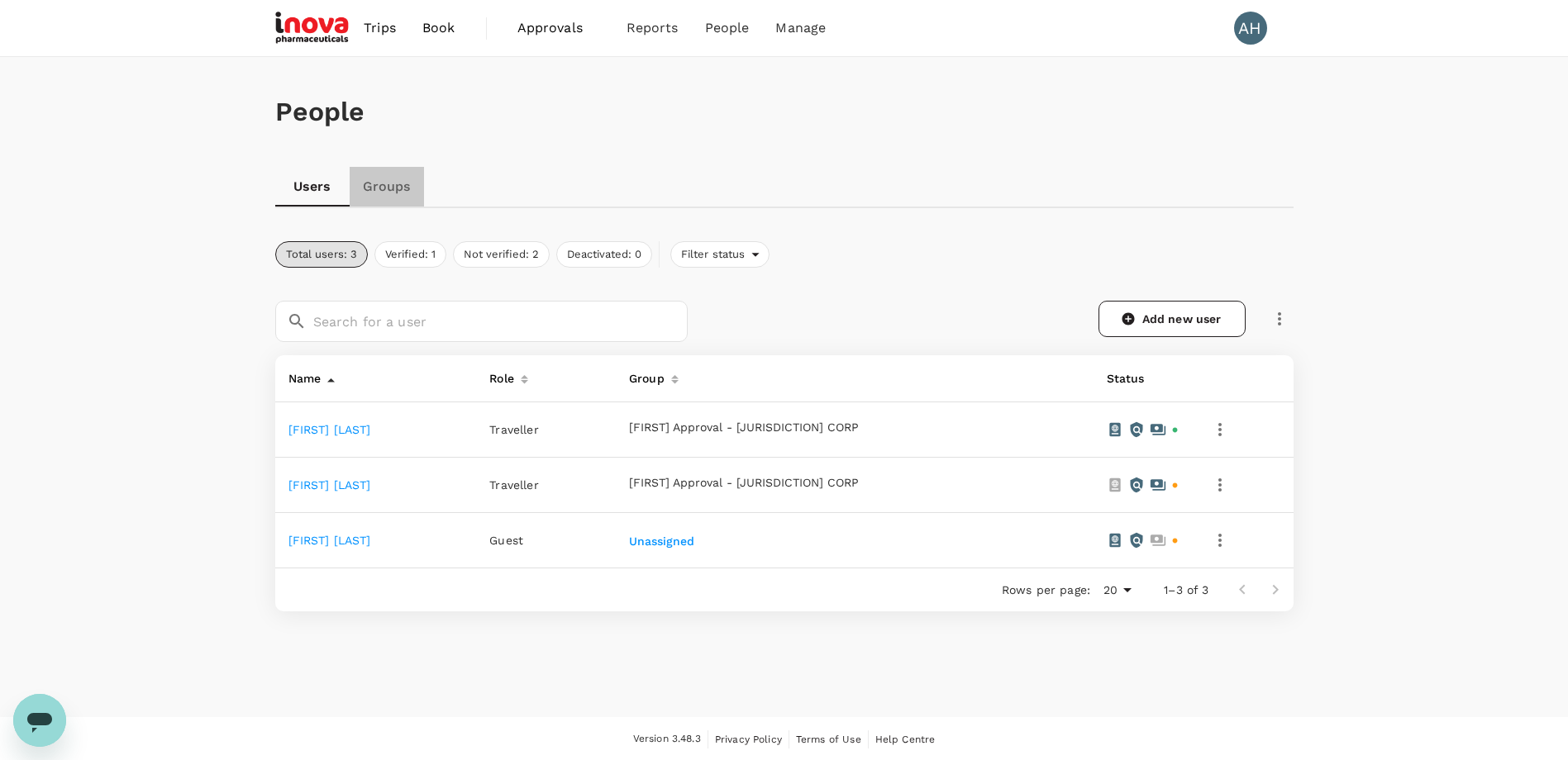 click on "Groups" at bounding box center [387, 187] 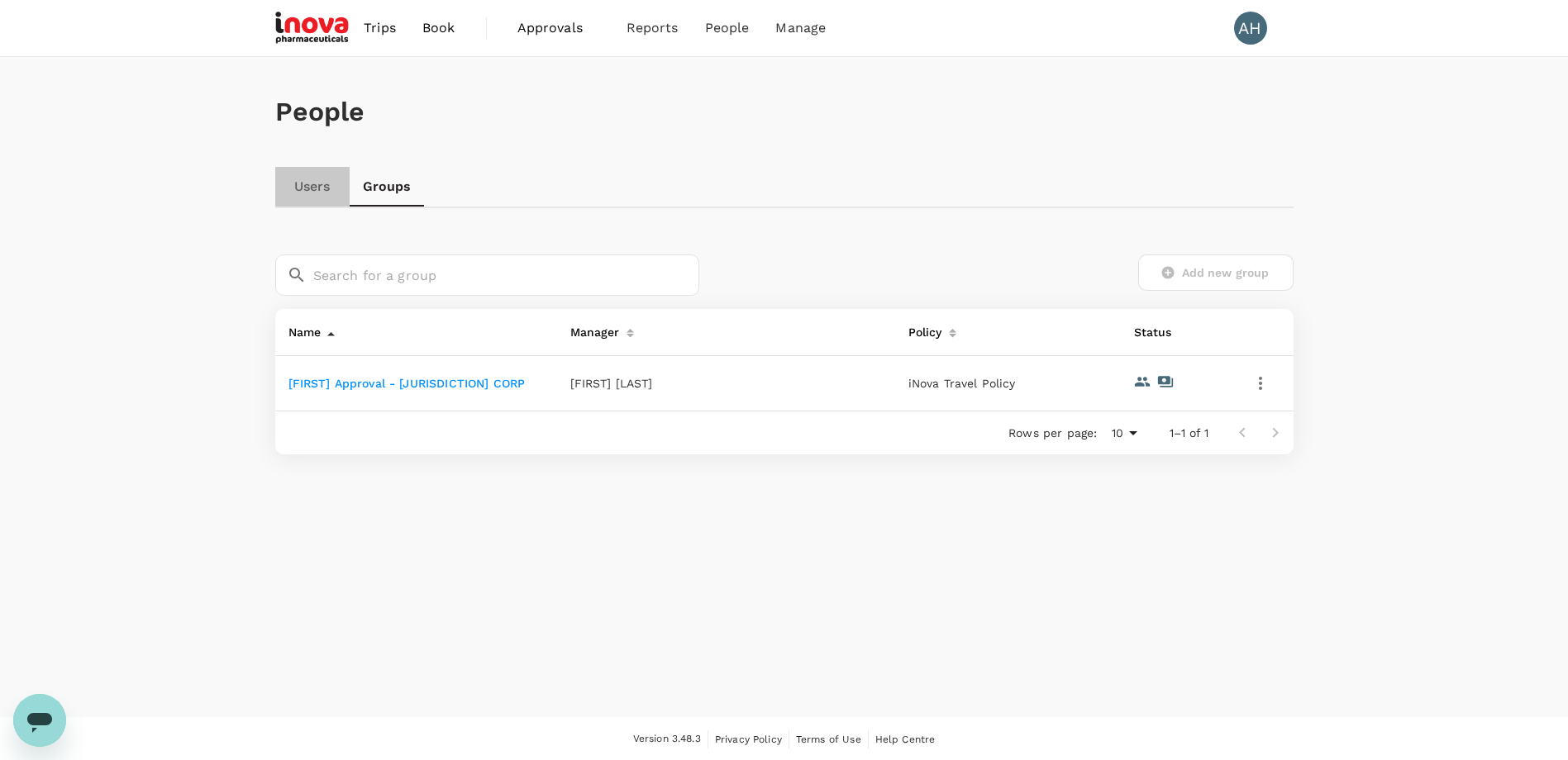 click on "Users" at bounding box center [312, 187] 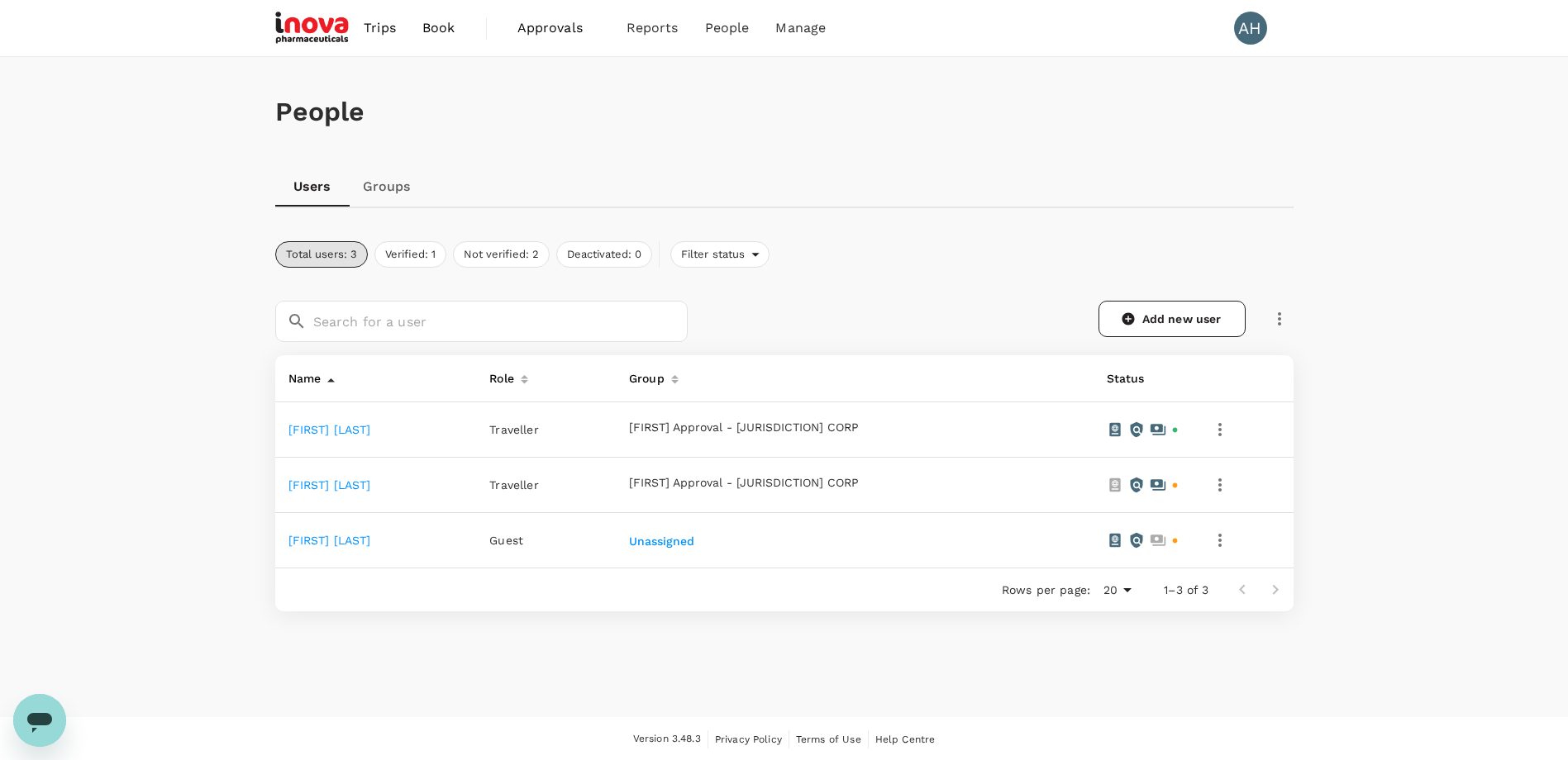 click on "Trips" at bounding box center [379, 28] 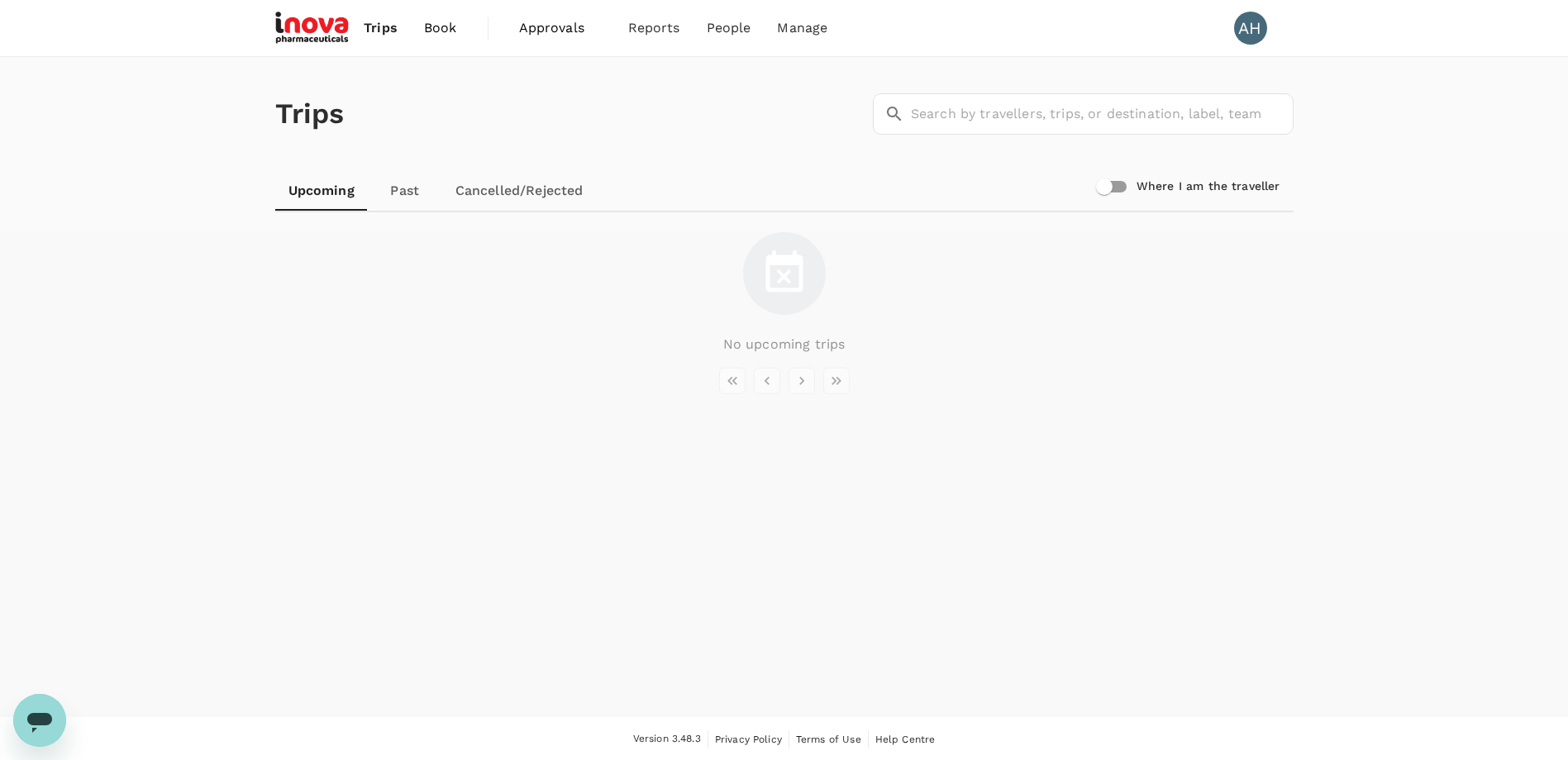 click at bounding box center (313, 28) 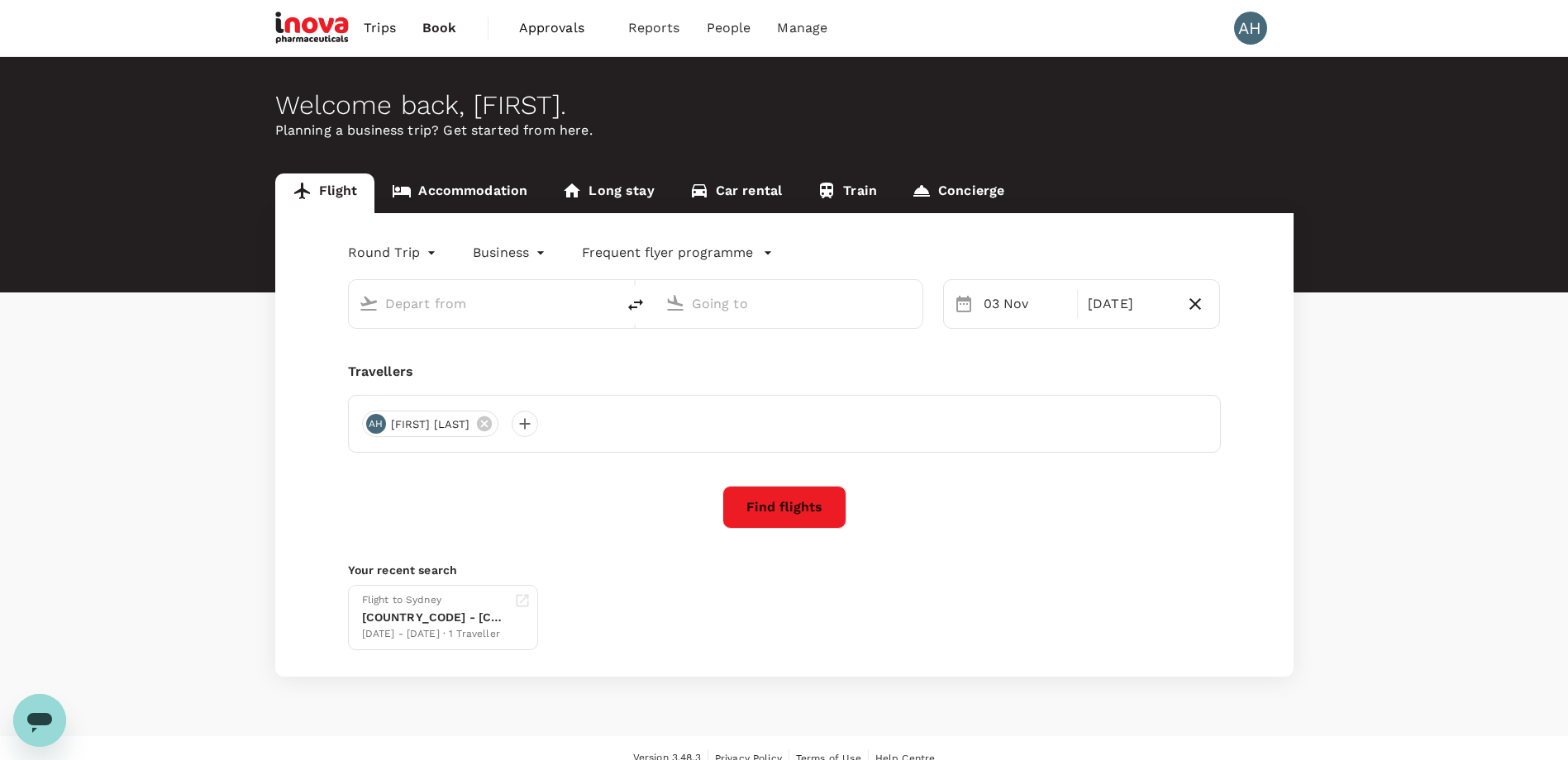 type on "Singapore Changi (SIN)" 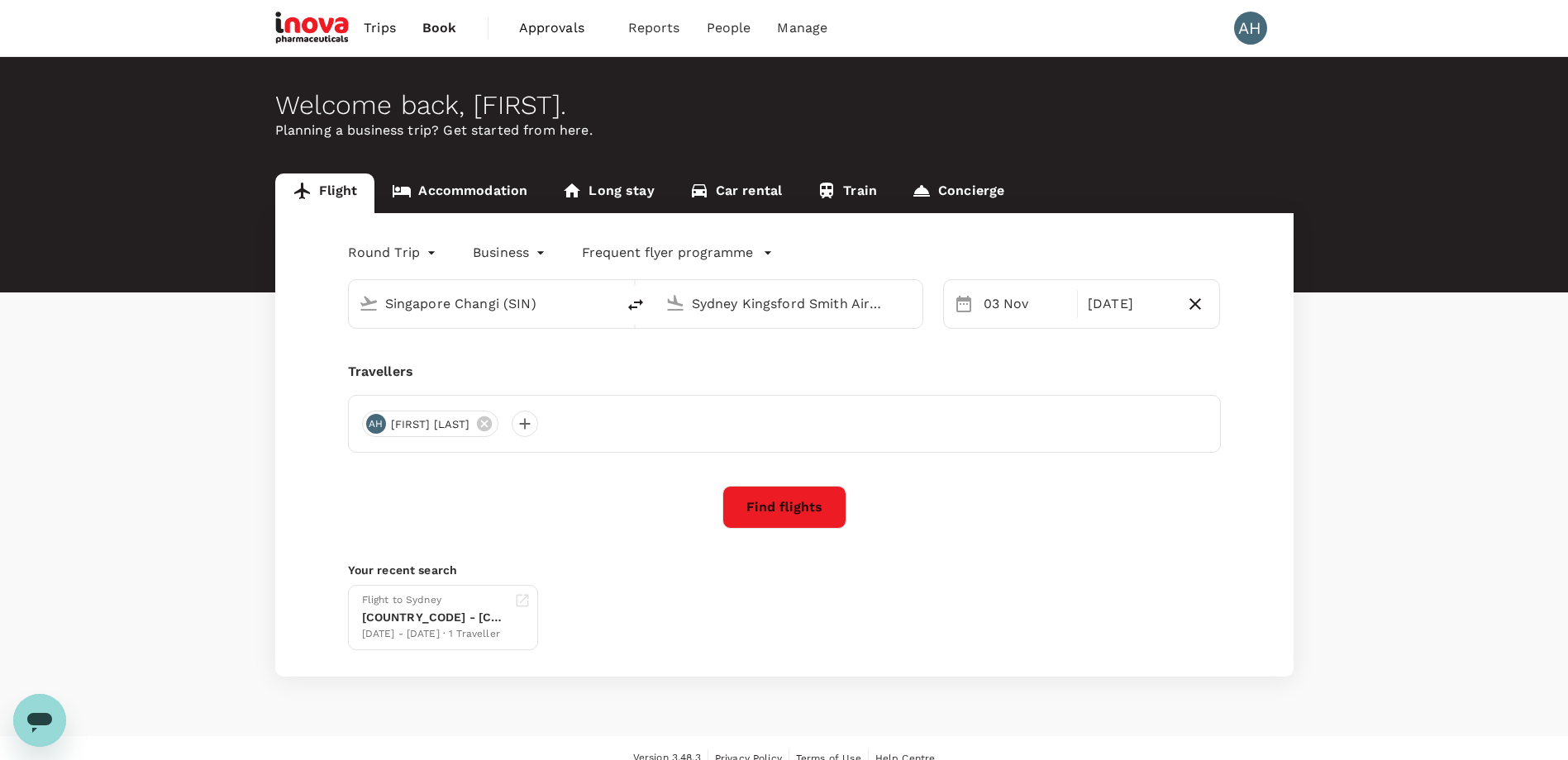 type 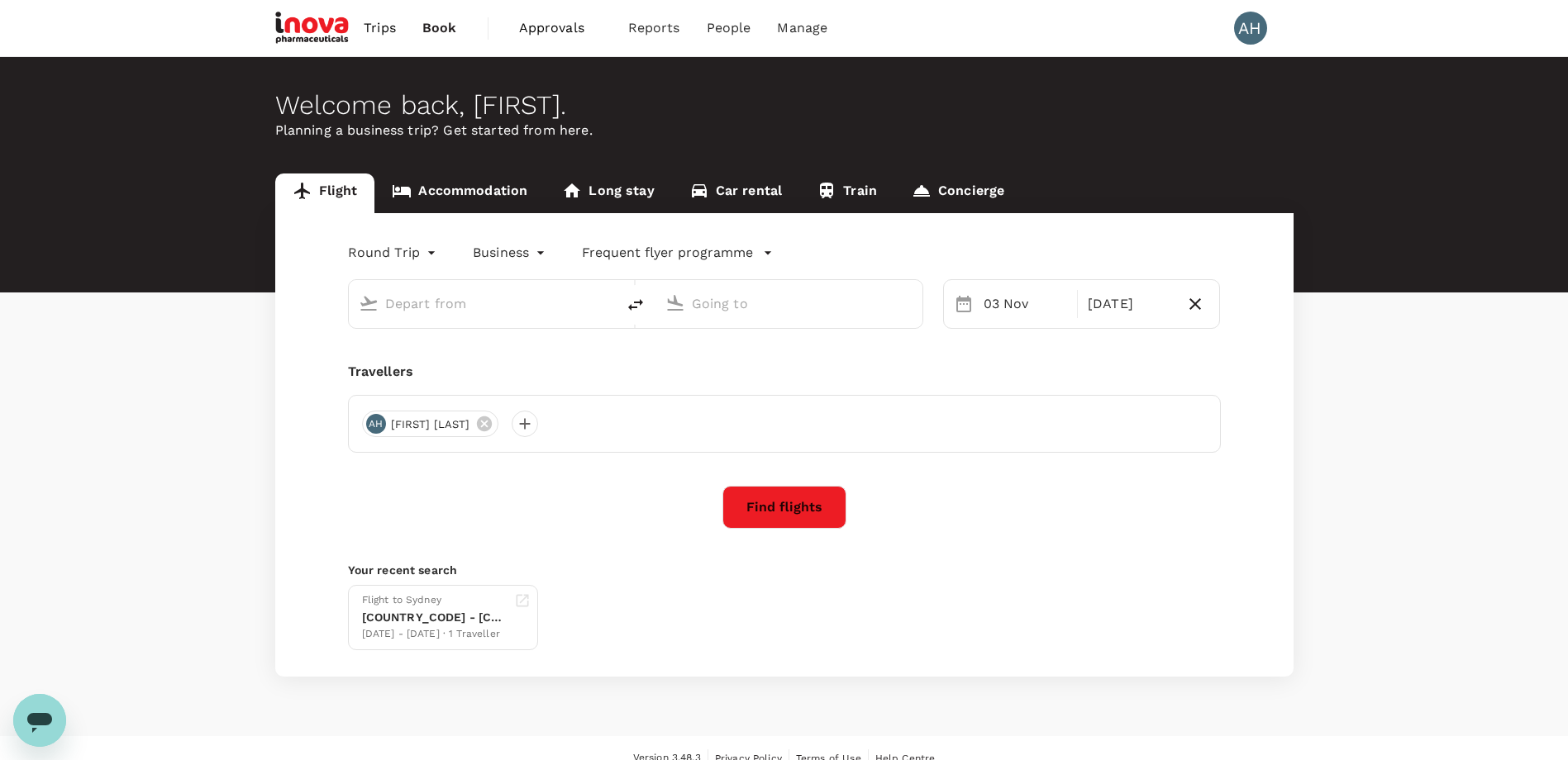 type on "Singapore Changi (SIN)" 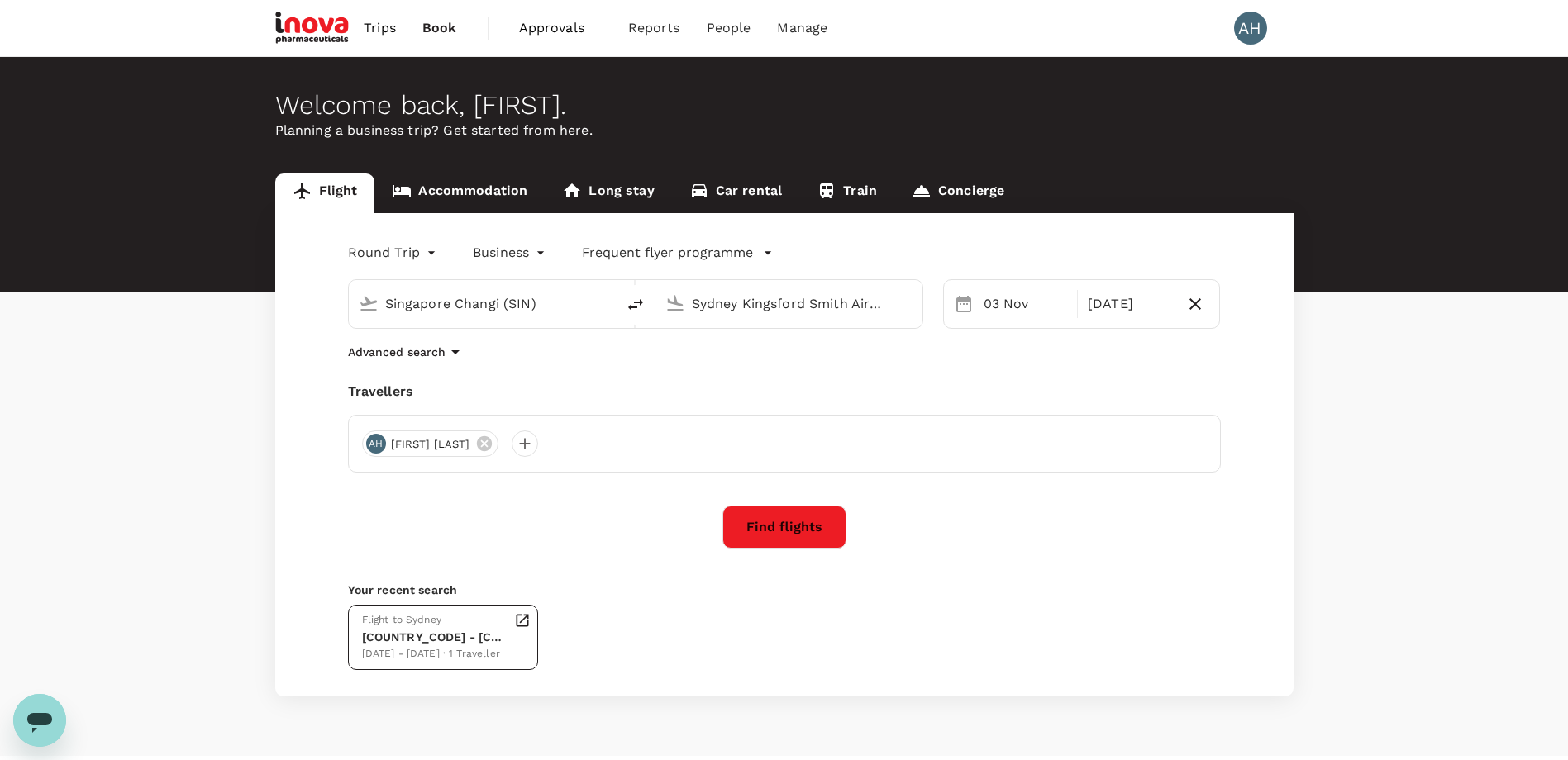 click on "[COUNTRY_CODE] - [COUNTRY_CODE]" at bounding box center (435, 637) 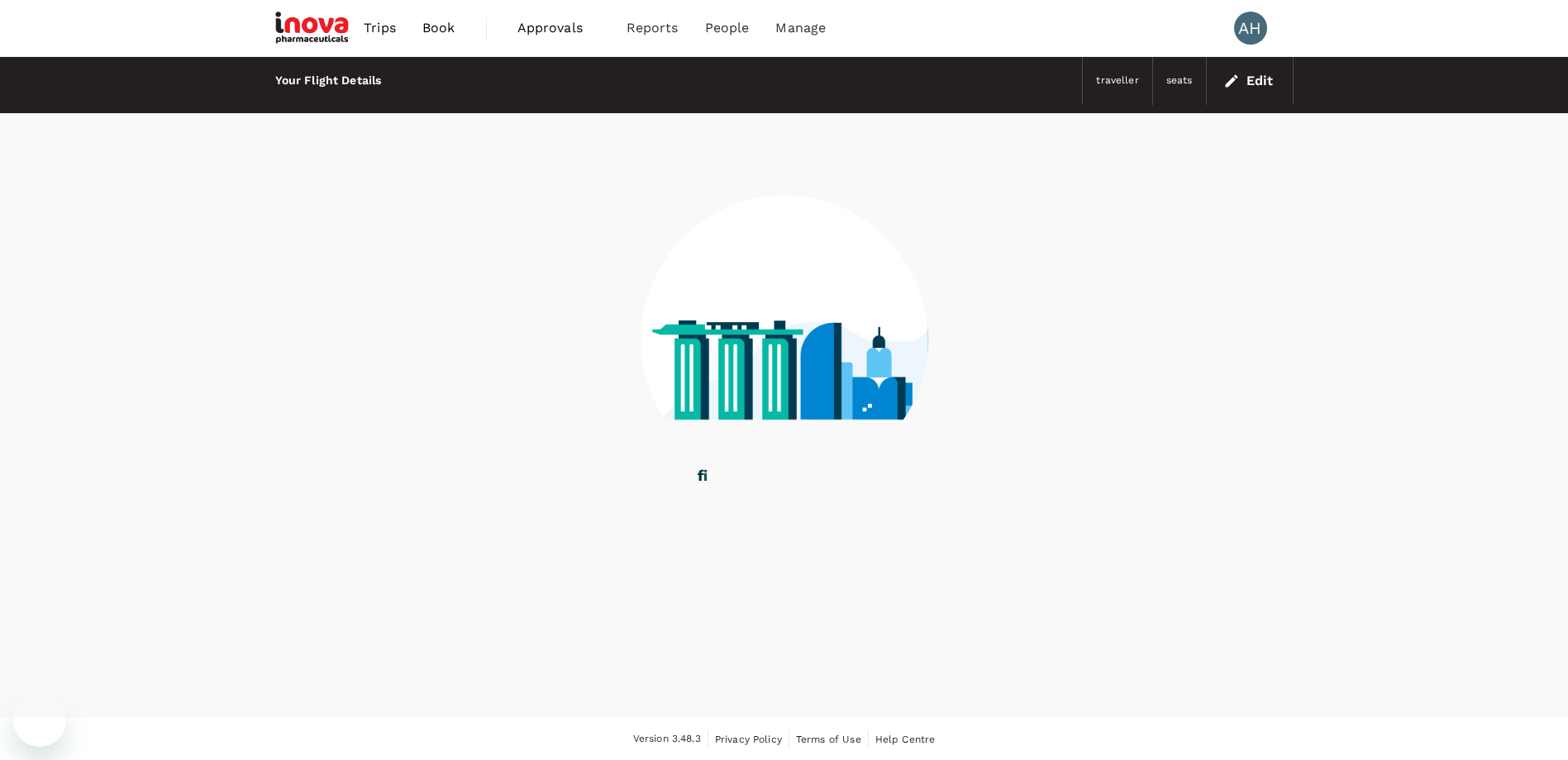 scroll, scrollTop: 0, scrollLeft: 0, axis: both 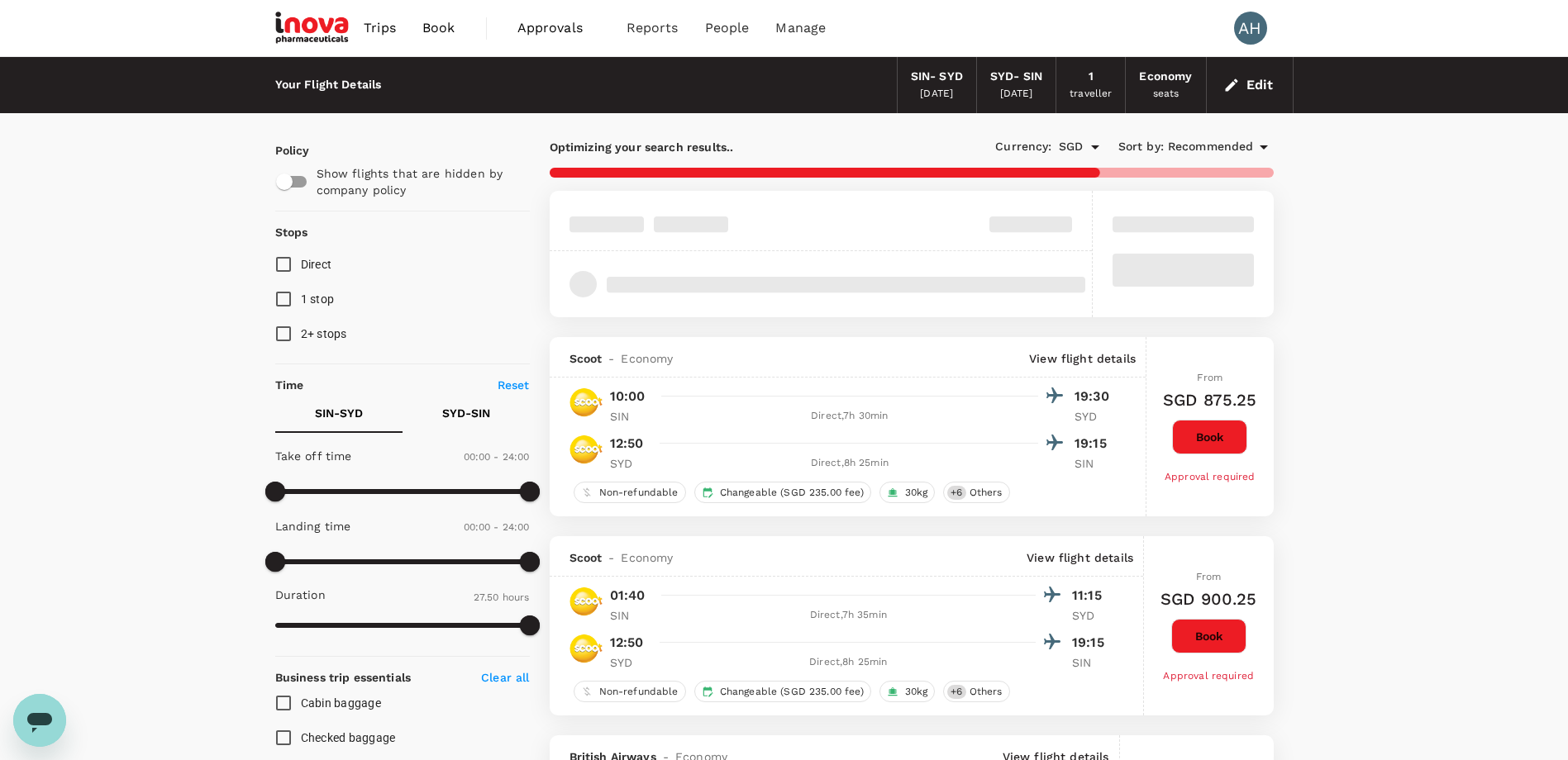 click on "Direct" at bounding box center [317, 264] 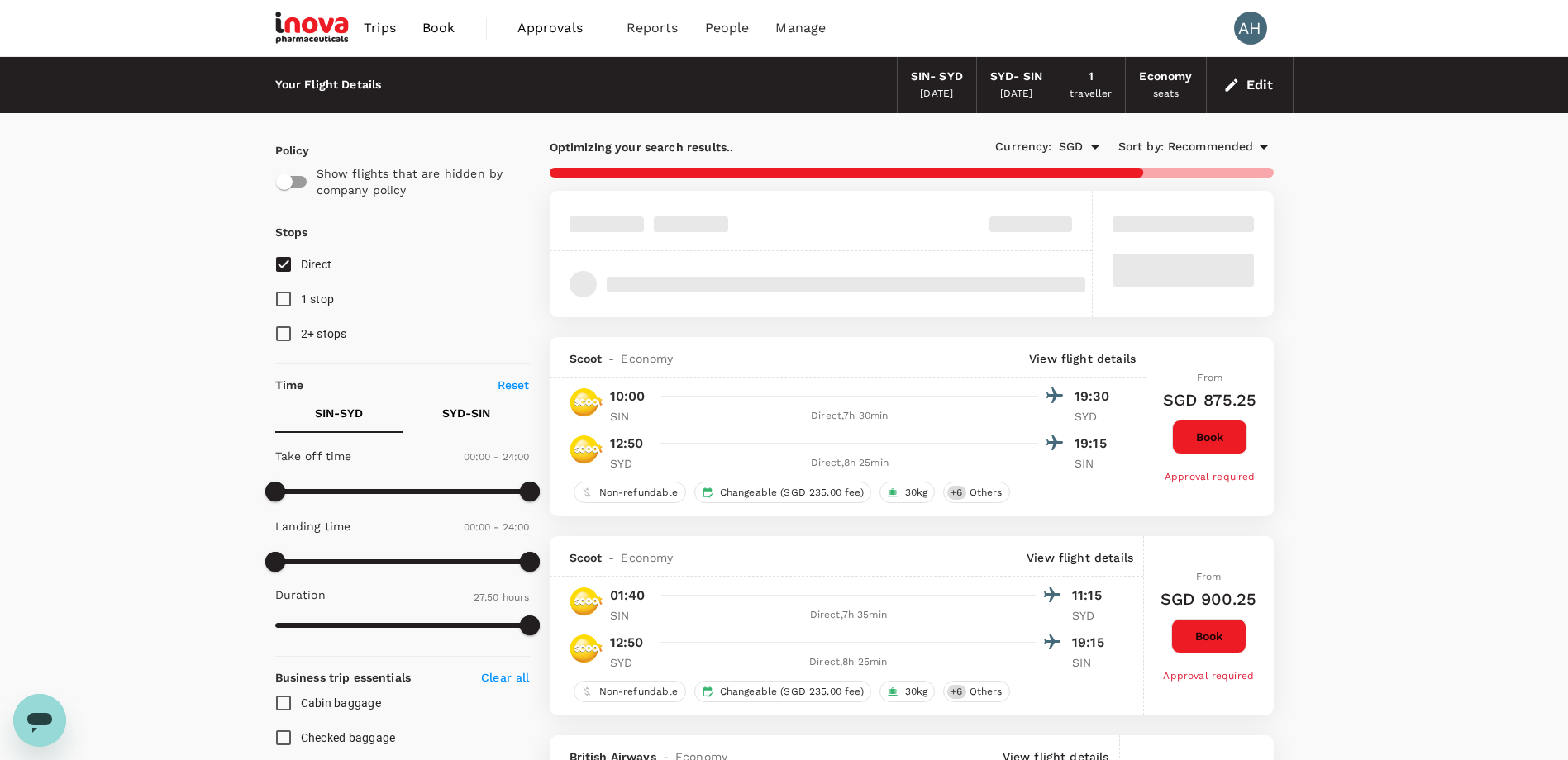 type on "SGD" 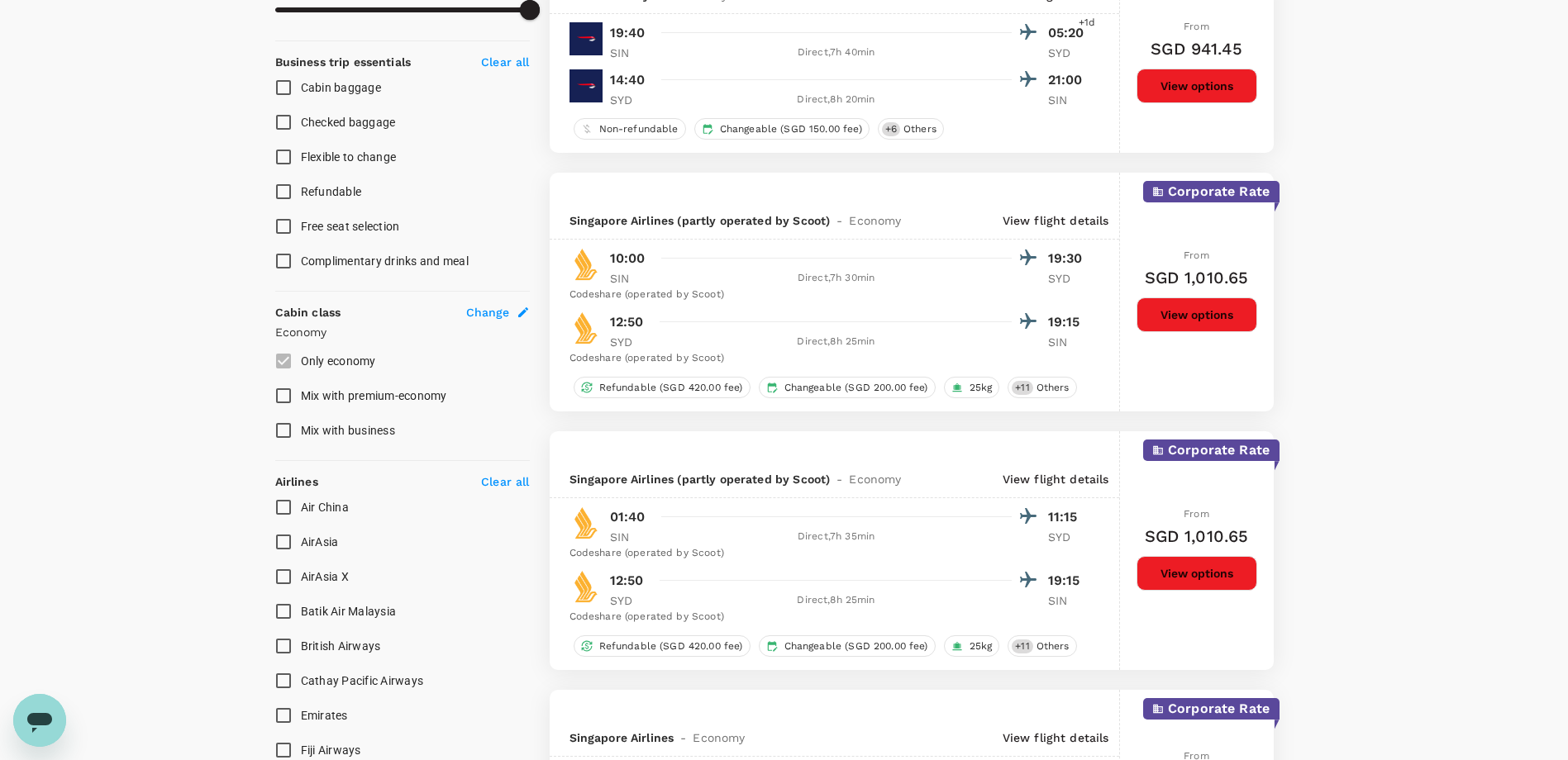 scroll, scrollTop: 661, scrollLeft: 0, axis: vertical 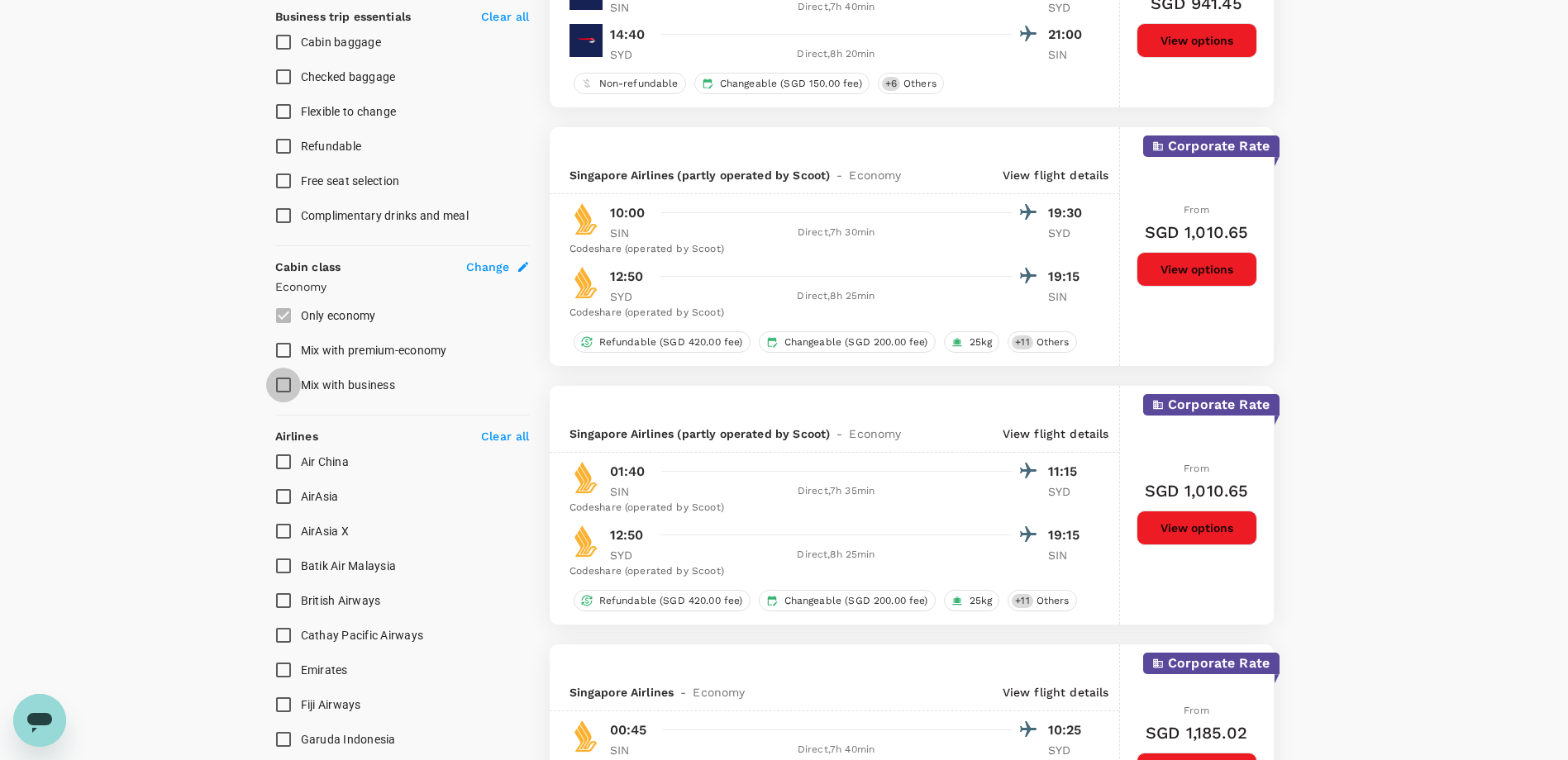 click on "Mix with business" at bounding box center [284, 385] 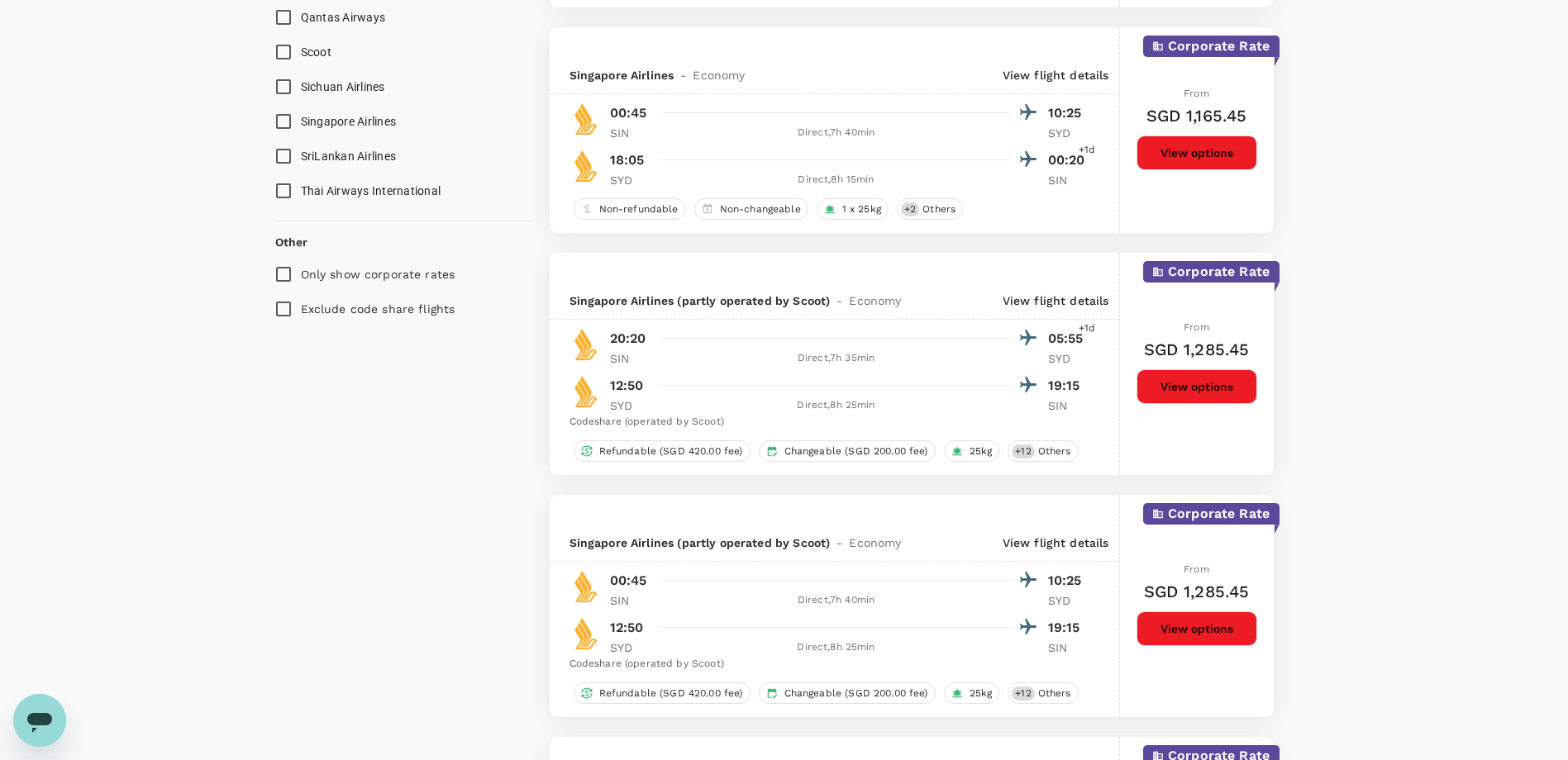 scroll, scrollTop: 1817, scrollLeft: 0, axis: vertical 